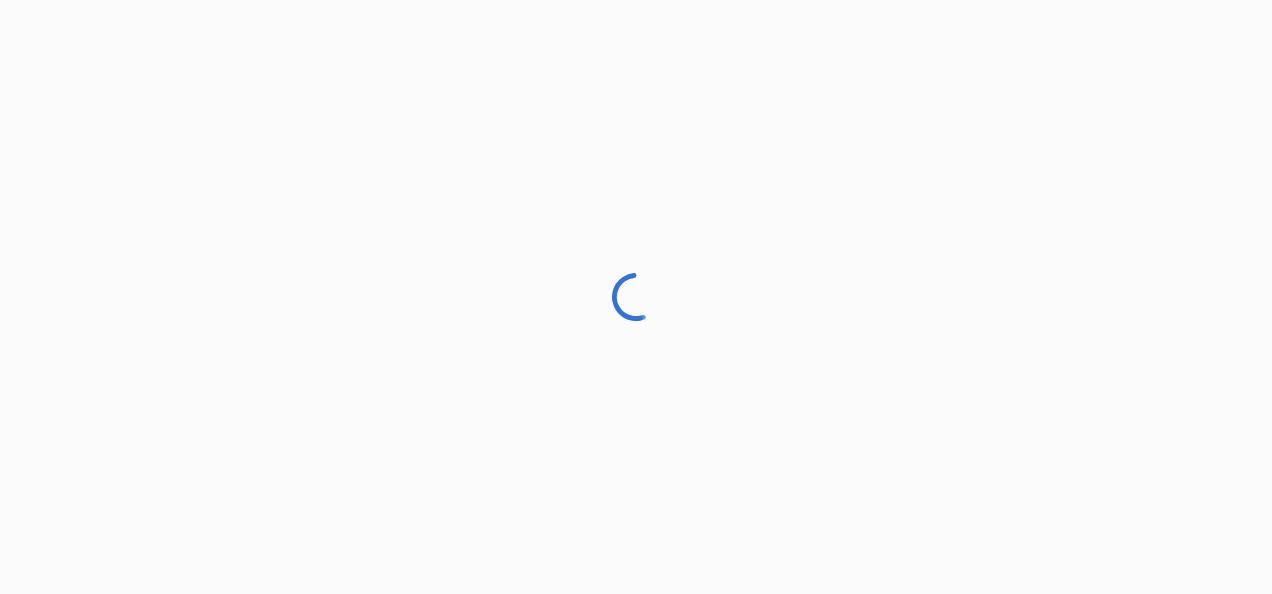 scroll, scrollTop: 0, scrollLeft: 0, axis: both 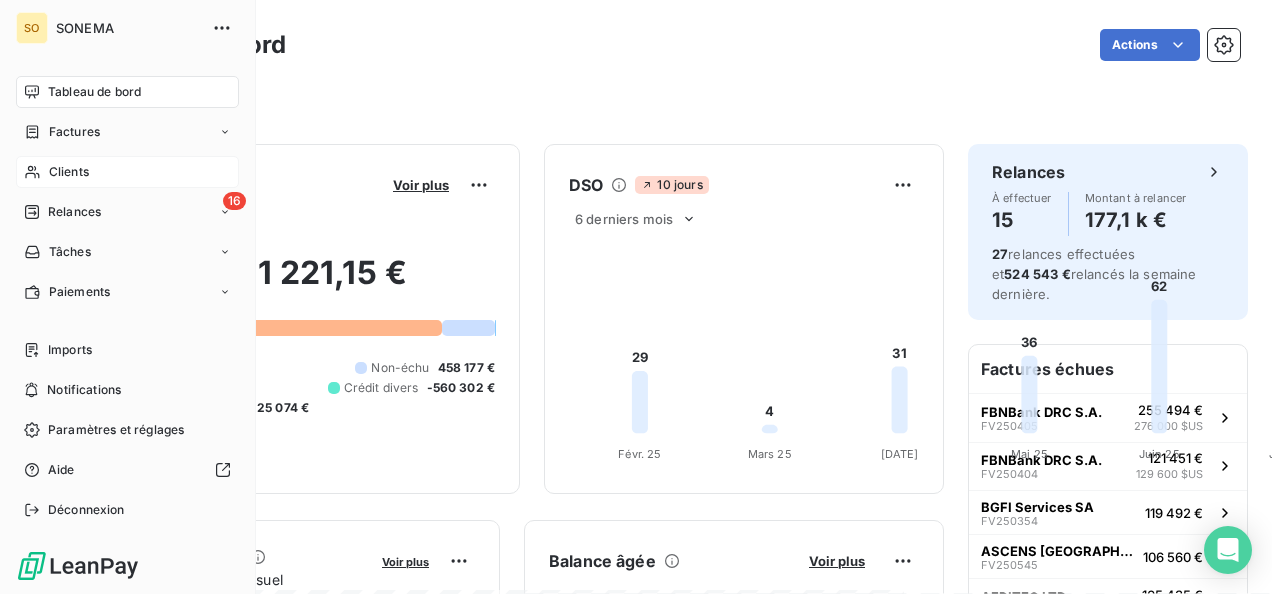 click on "Clients" at bounding box center [127, 172] 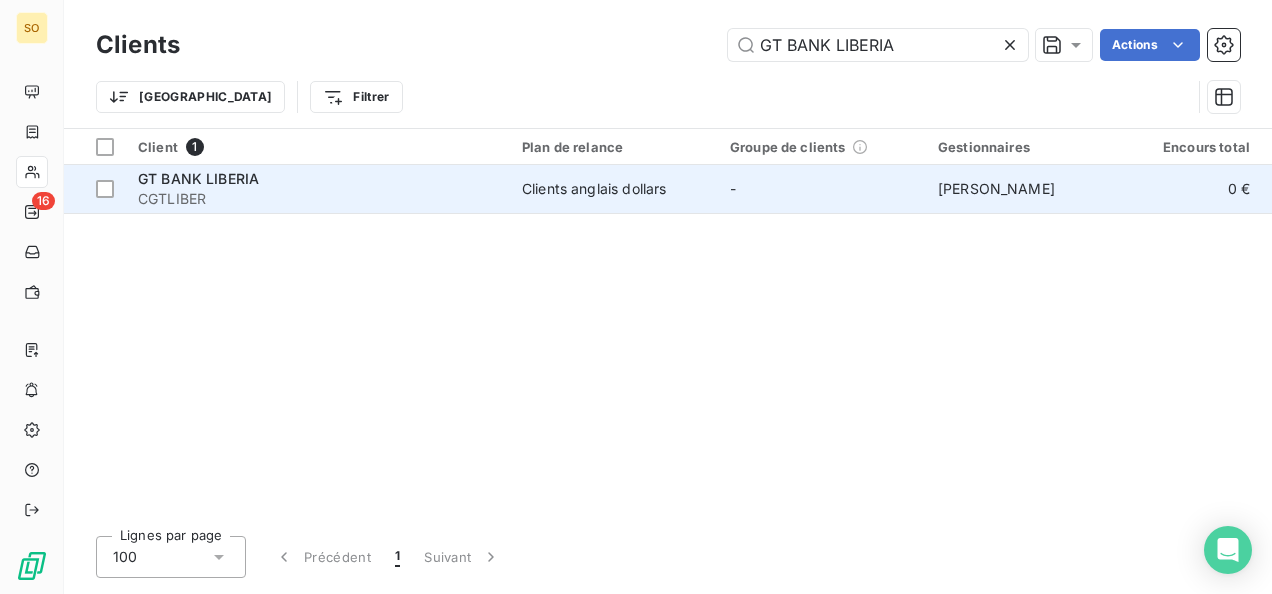 type on "GT BANK LIBERIA" 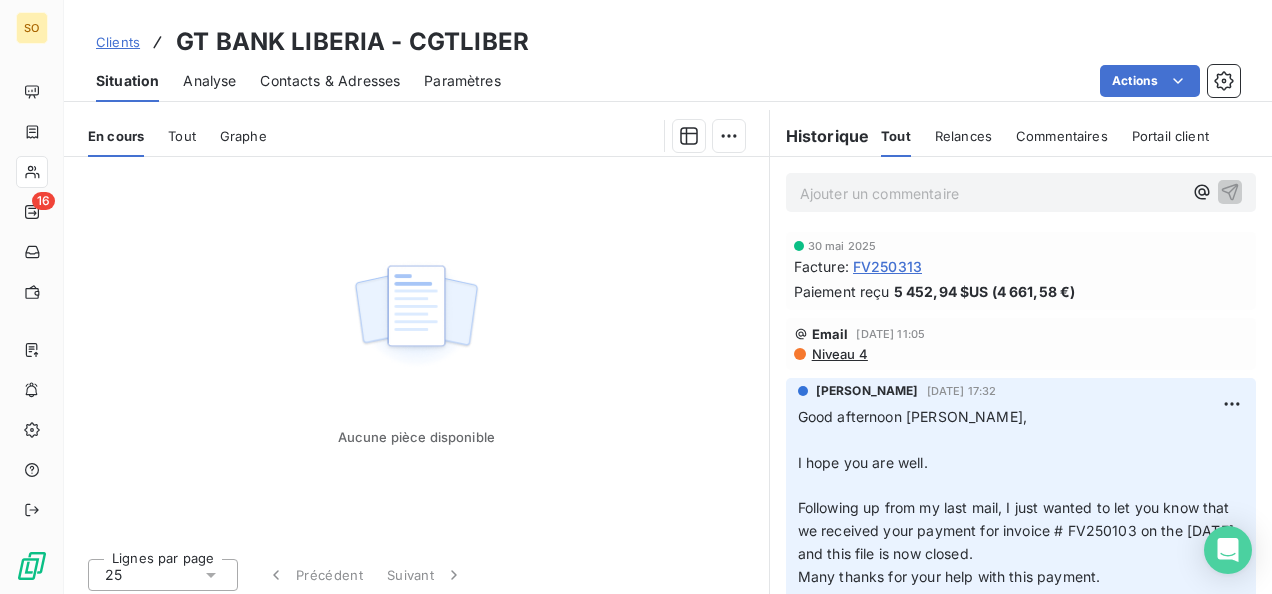 scroll, scrollTop: 406, scrollLeft: 0, axis: vertical 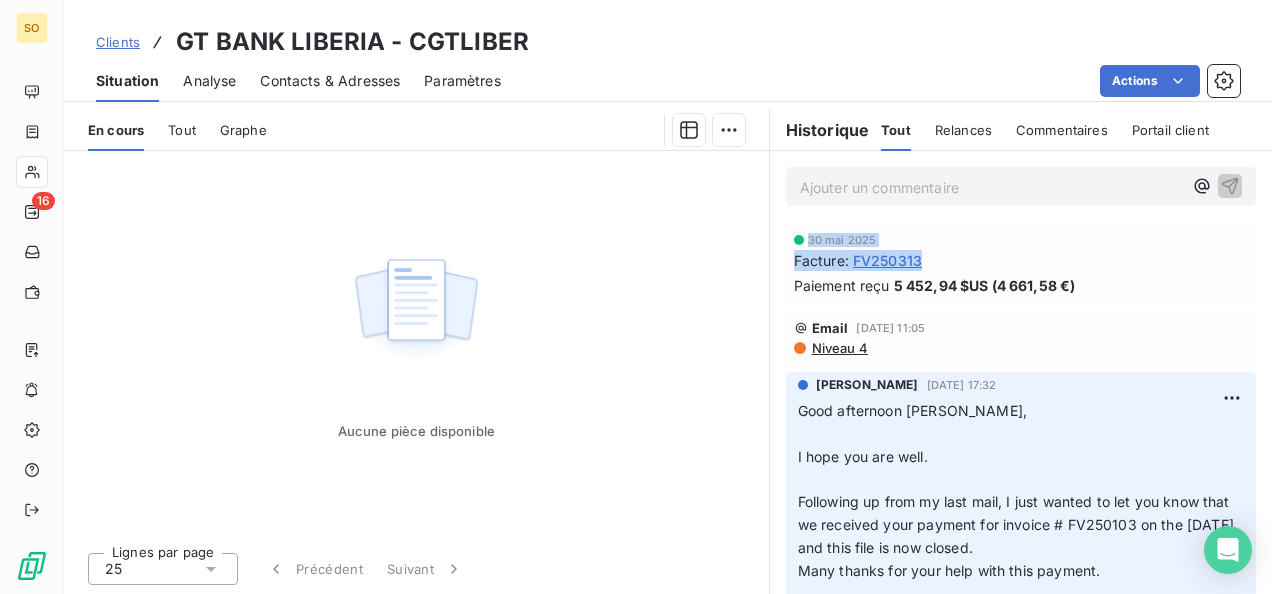 drag, startPoint x: 800, startPoint y: 241, endPoint x: 965, endPoint y: 248, distance: 165.14842 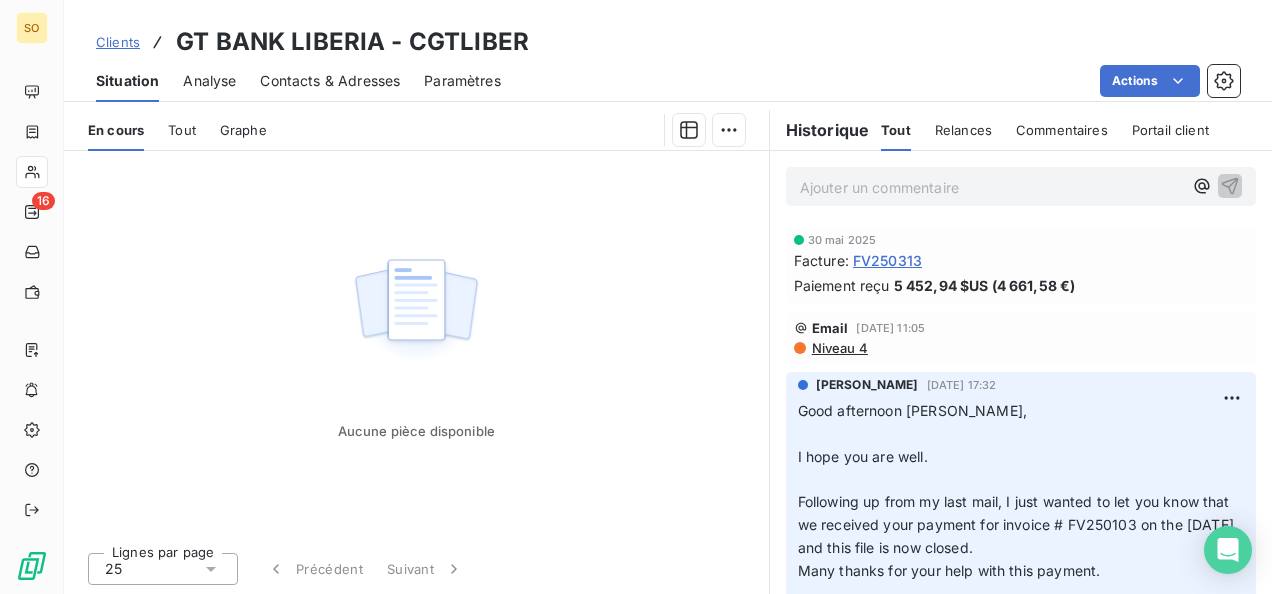 click on "Ajouter un commentaire ﻿" at bounding box center (991, 187) 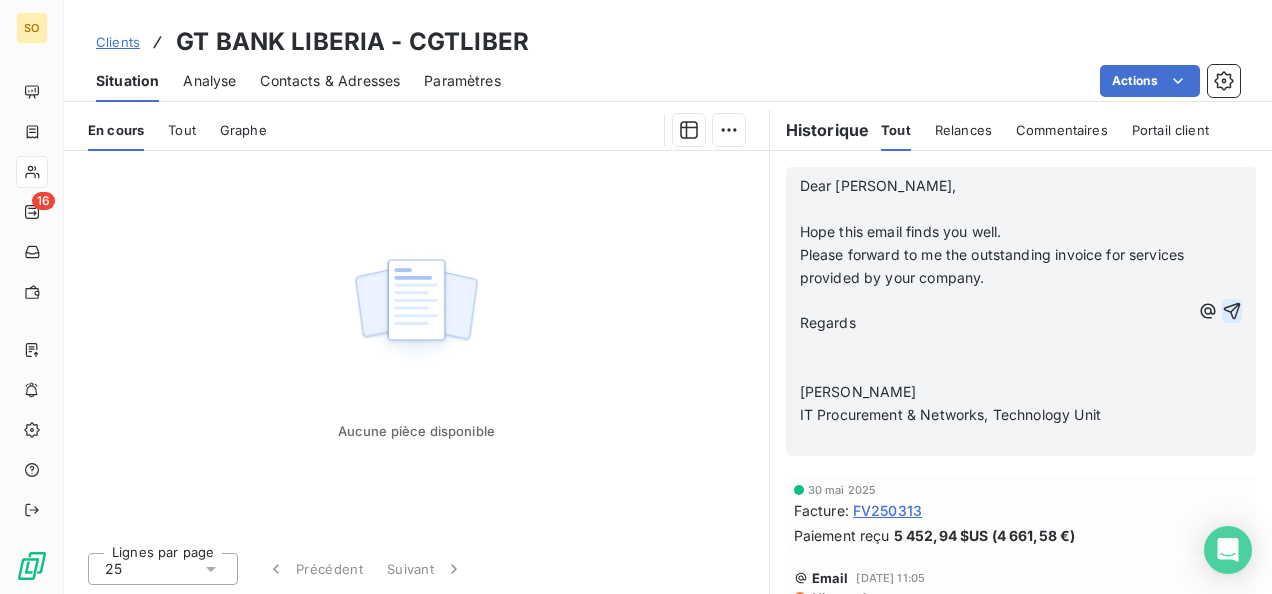 click 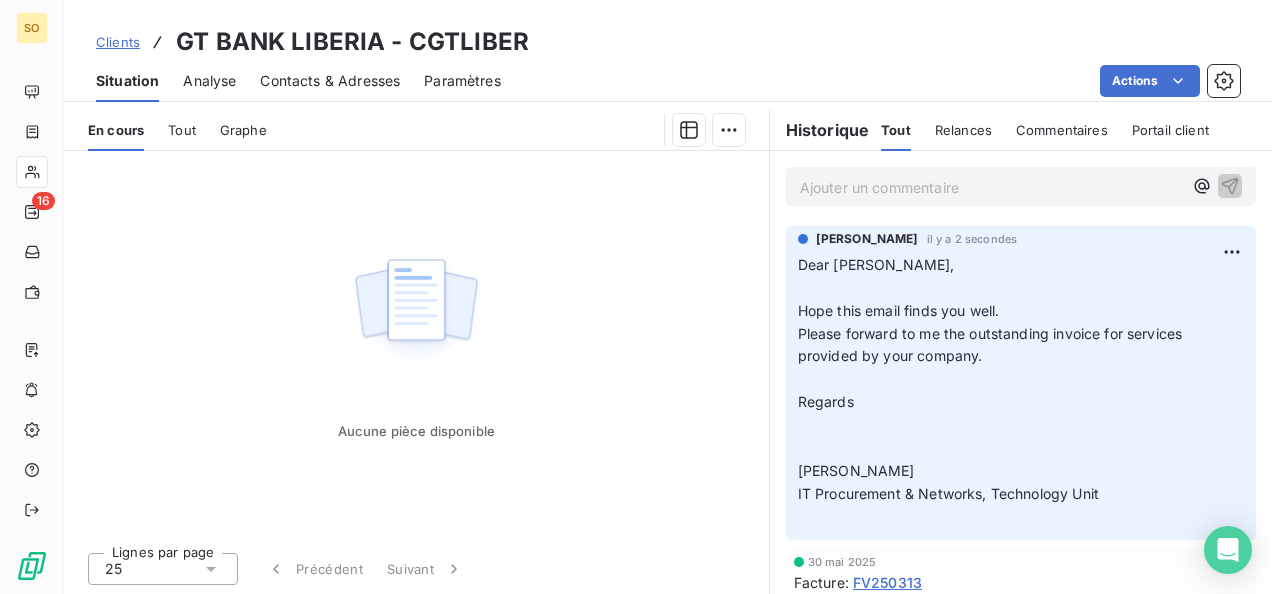click on "Ajouter un commentaire ﻿" at bounding box center [991, 187] 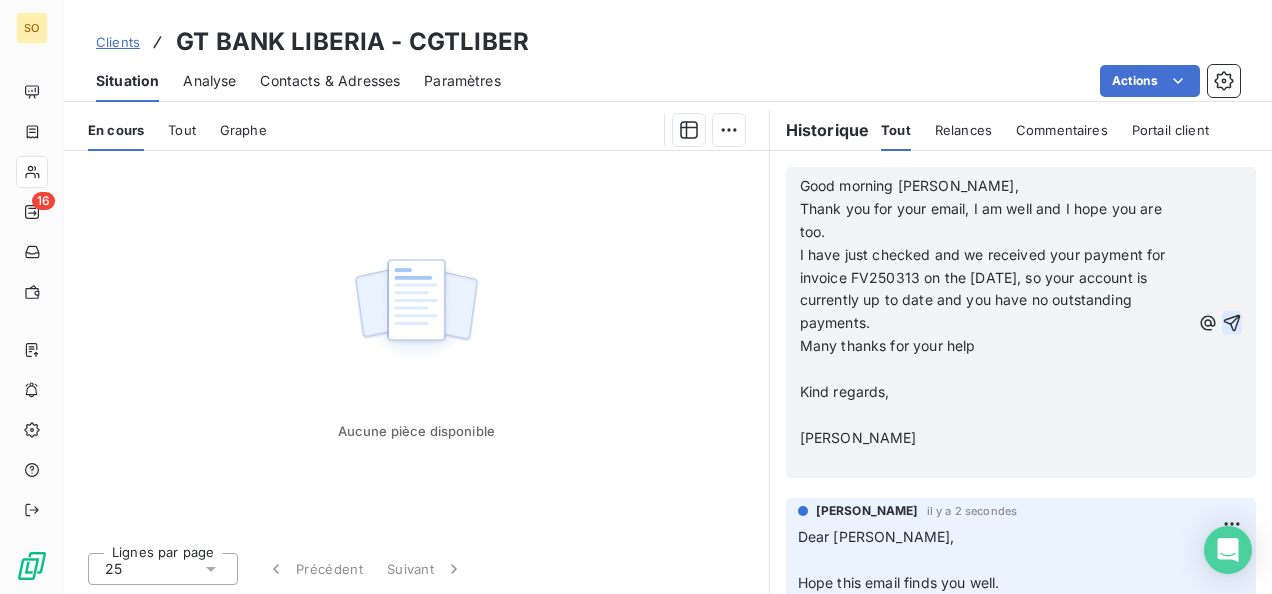 click 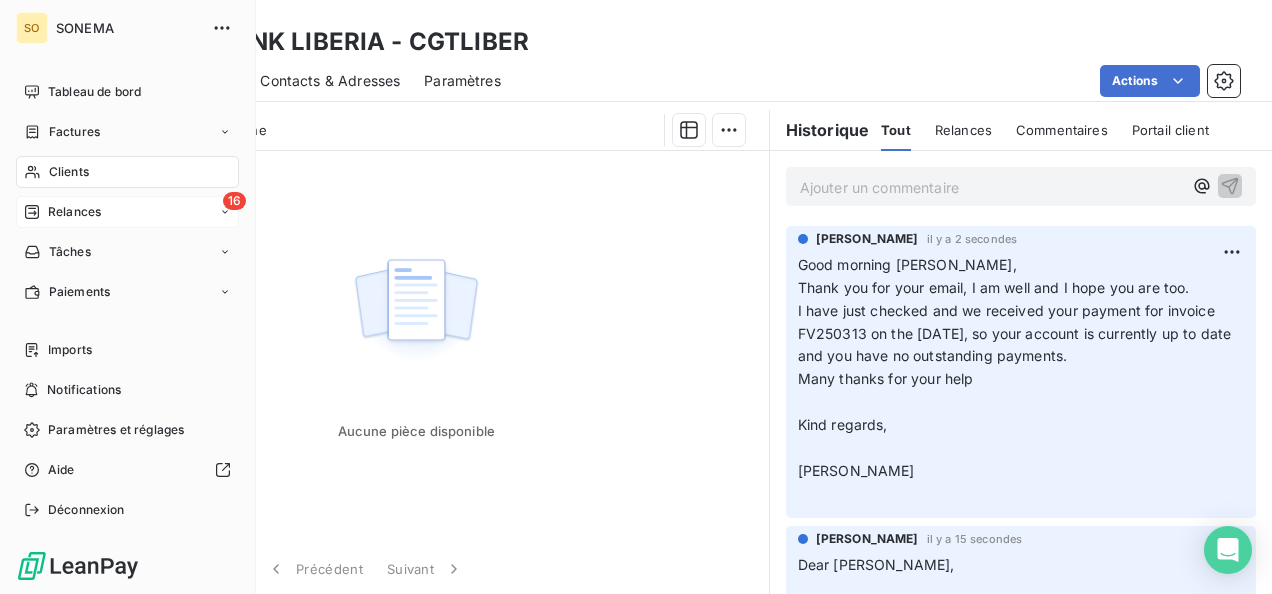 click on "16 Relances" at bounding box center (127, 212) 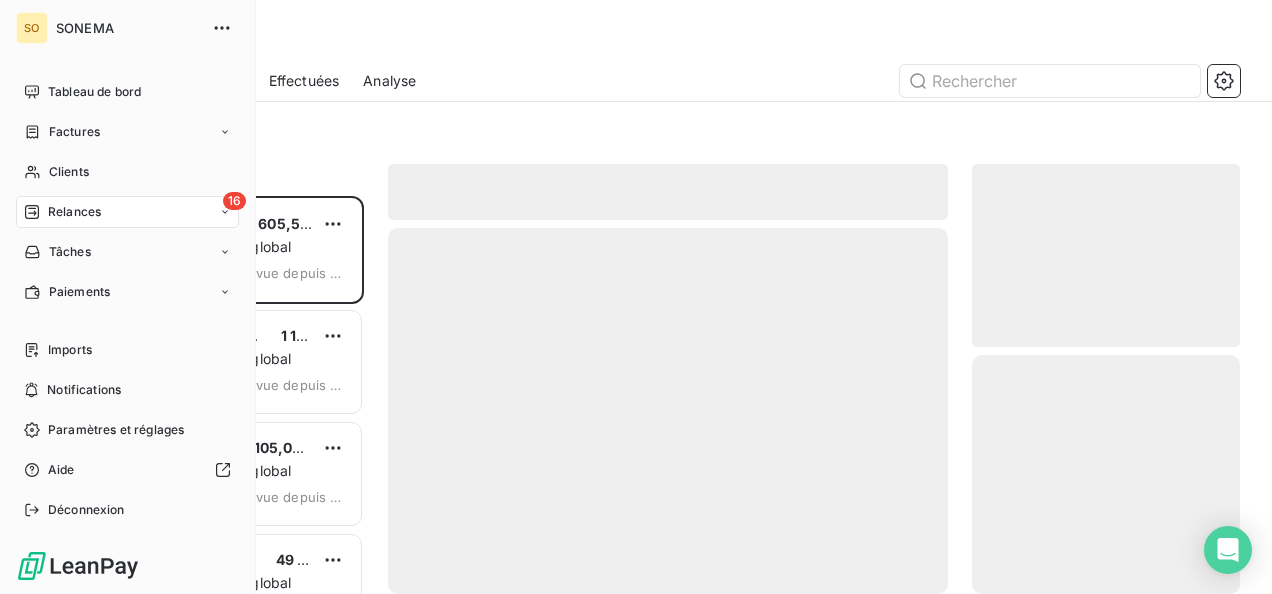 scroll, scrollTop: 16, scrollLeft: 16, axis: both 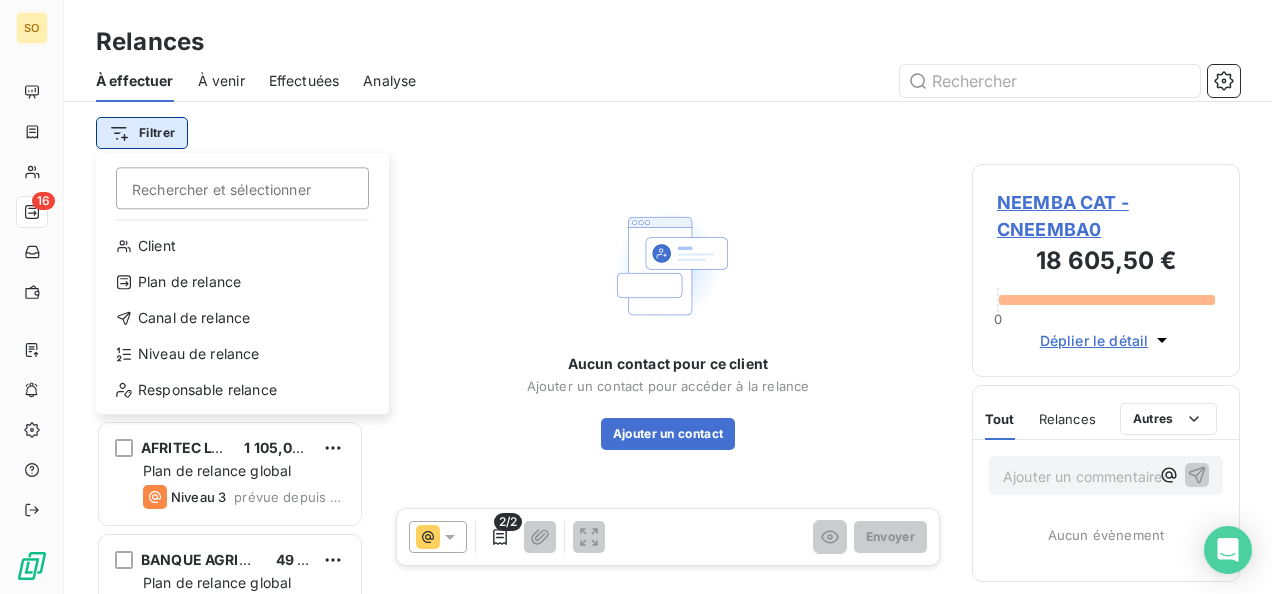 click on "SO 16 Relances À effectuer À venir Effectuées Analyse Filtrer Rechercher et sélectionner Client Plan de relance Canal de relance Niveau de relance Responsable relance Relances 16 NEEMBA CAT 18 605,50 € Plan de relance global Niveau 2 prévue depuis 15 jours BOISSONS RAFRAICHISSANTES SIMBA 1 153,72 € Plan de relance global Niveau 2 prévue depuis 8 jours AFRITEC LTD 1 105,00 € Plan de relance global Niveau 3 prévue depuis 3 jours BANQUE AGRICOLE ET COMMERCIALE 49 379,00 € Plan de relance global Niveau 3 prévue depuis 3 jours BRIDGE BANK [GEOGRAPHIC_DATA] 21 801,00 € Plan de relance global Niveau 3 prévue depuis 3 jours TRACTAFRIC EQUIPMENT [GEOGRAPHIC_DATA] 400,00 € Plan de relance global Niveau 3 prévue depuis 3 jours BOA COTE D'IVOIRE 3 500,00 $US Plan de relance global Niveau 3 prévue [DATE] BOA [GEOGRAPHIC_DATA] 1 400,00 $US Plan de relance global Niveau 3 prévue [DATE] SEASATCOM 15 160,80 $US Plan de relance global Niveau 3 prévue [DATE] BOA [GEOGRAPHIC_DATA]" at bounding box center (636, 297) 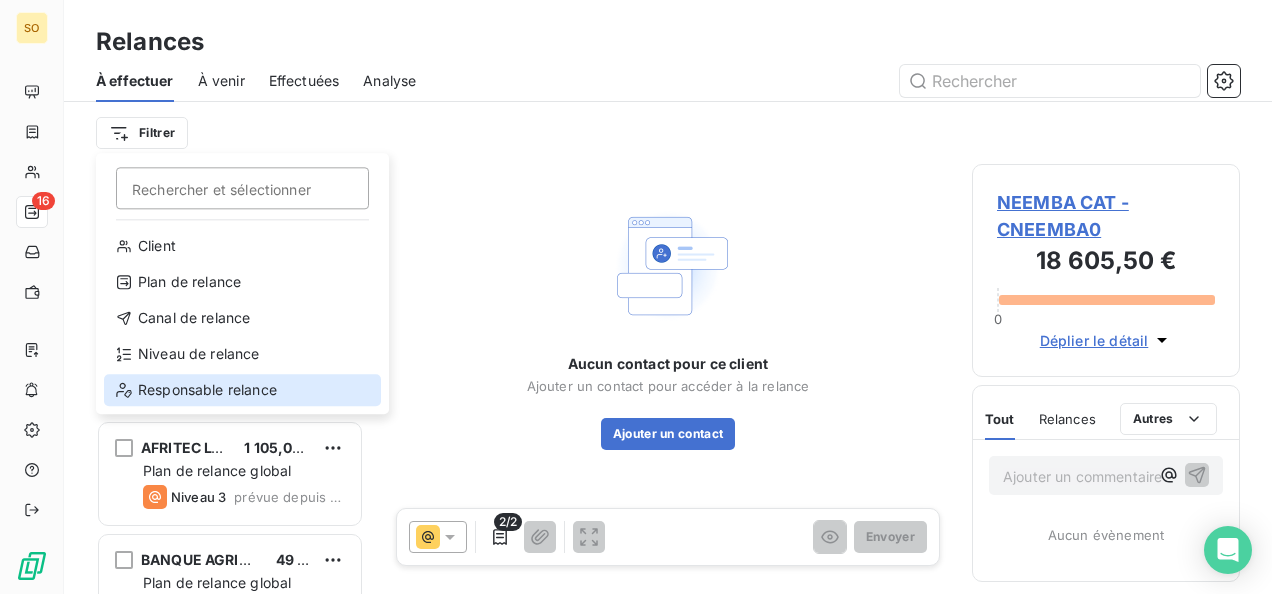 click on "Responsable relance" at bounding box center (242, 390) 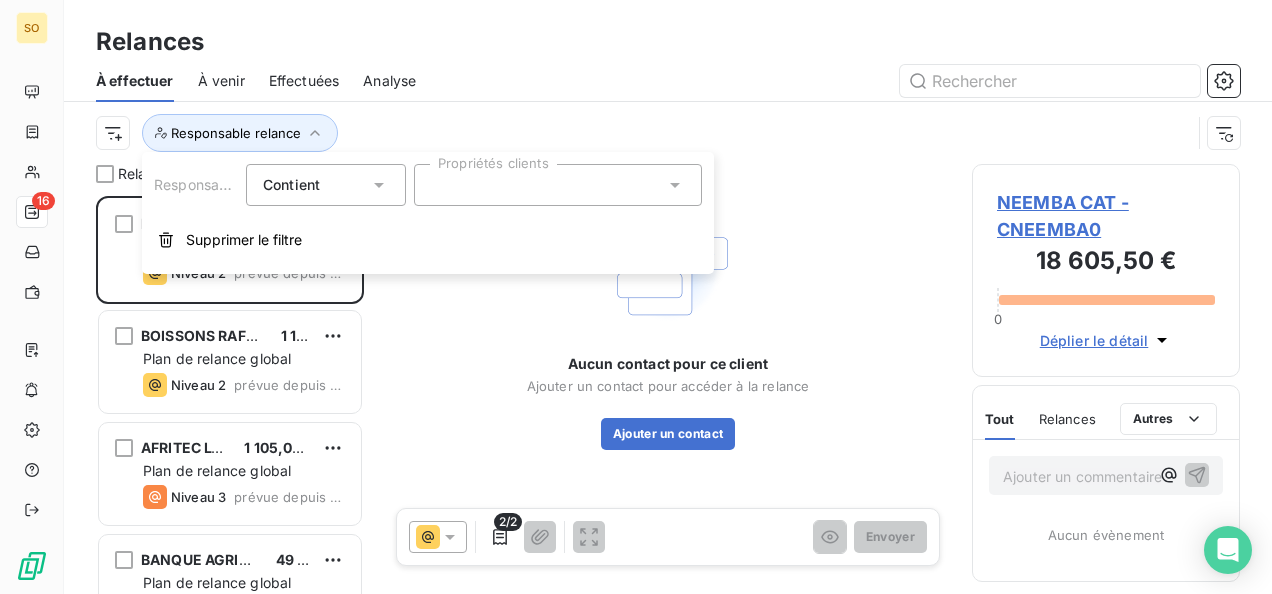 click at bounding box center (558, 185) 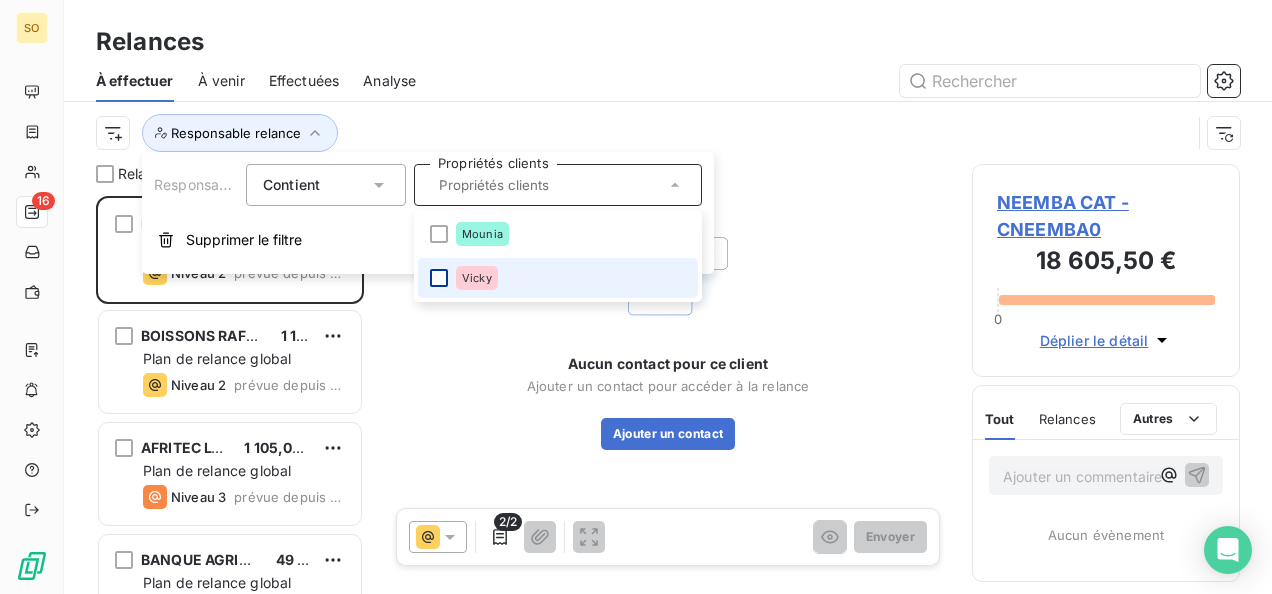 click at bounding box center (439, 278) 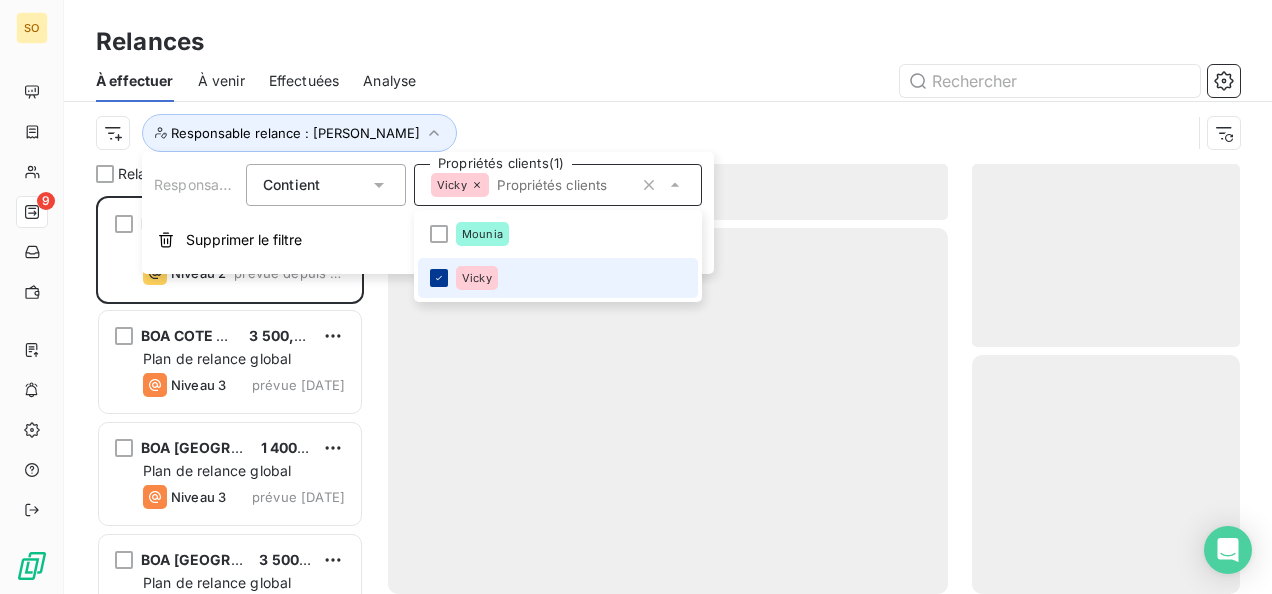scroll, scrollTop: 16, scrollLeft: 16, axis: both 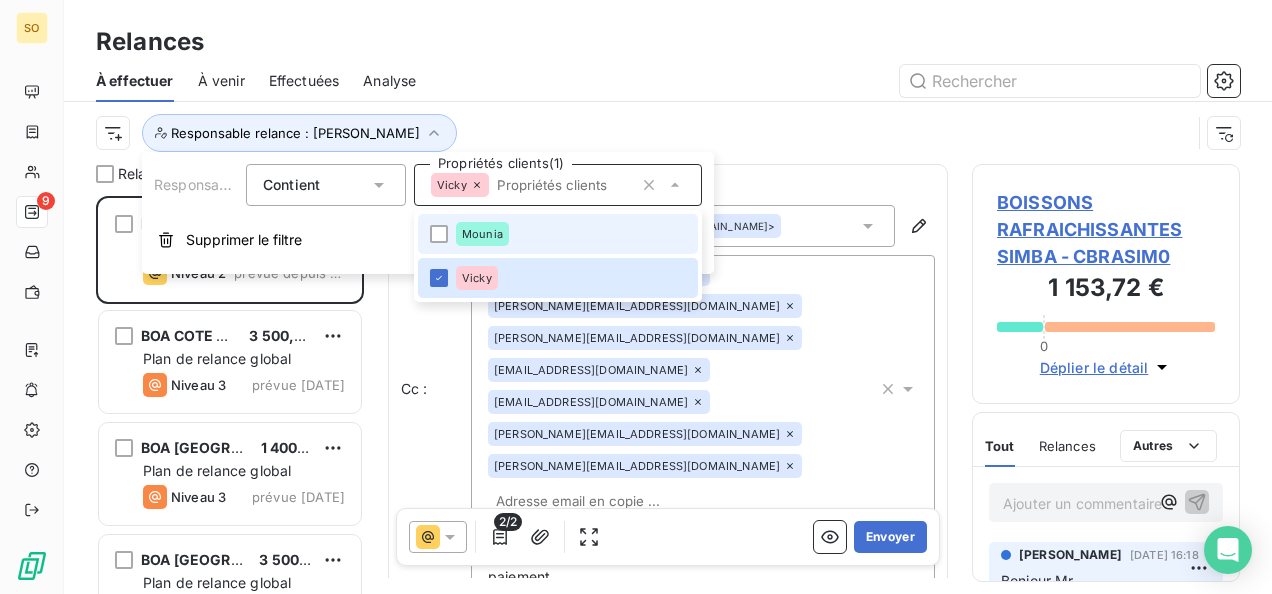 click on "Responsable relance  : [PERSON_NAME]" at bounding box center [643, 133] 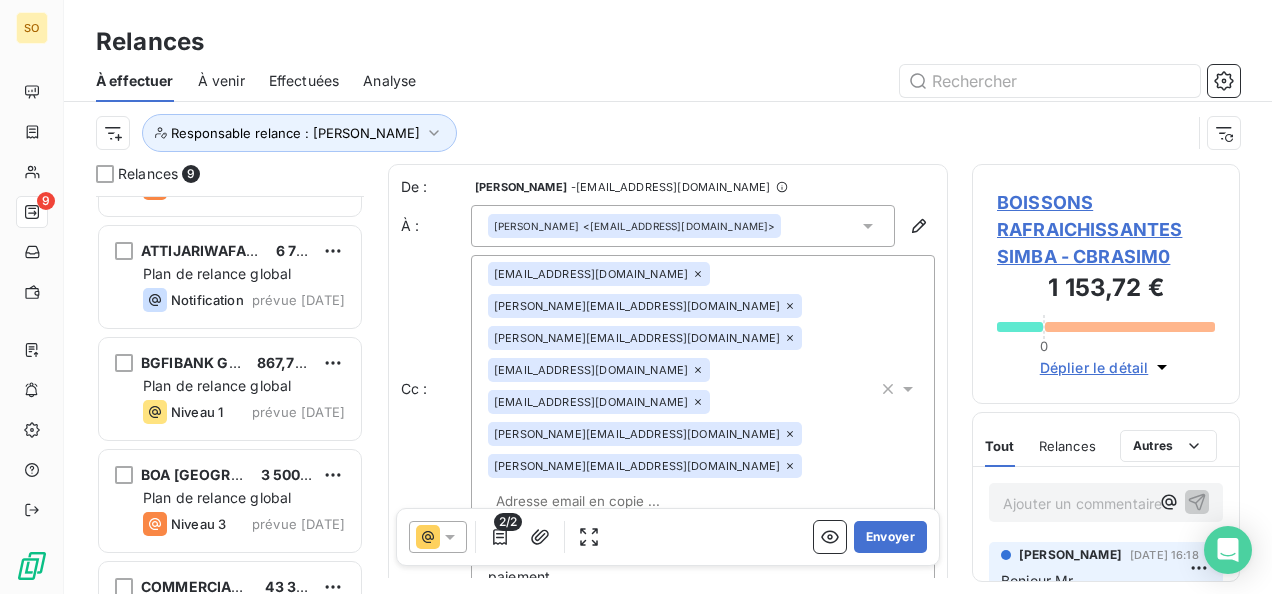 scroll, scrollTop: 610, scrollLeft: 0, axis: vertical 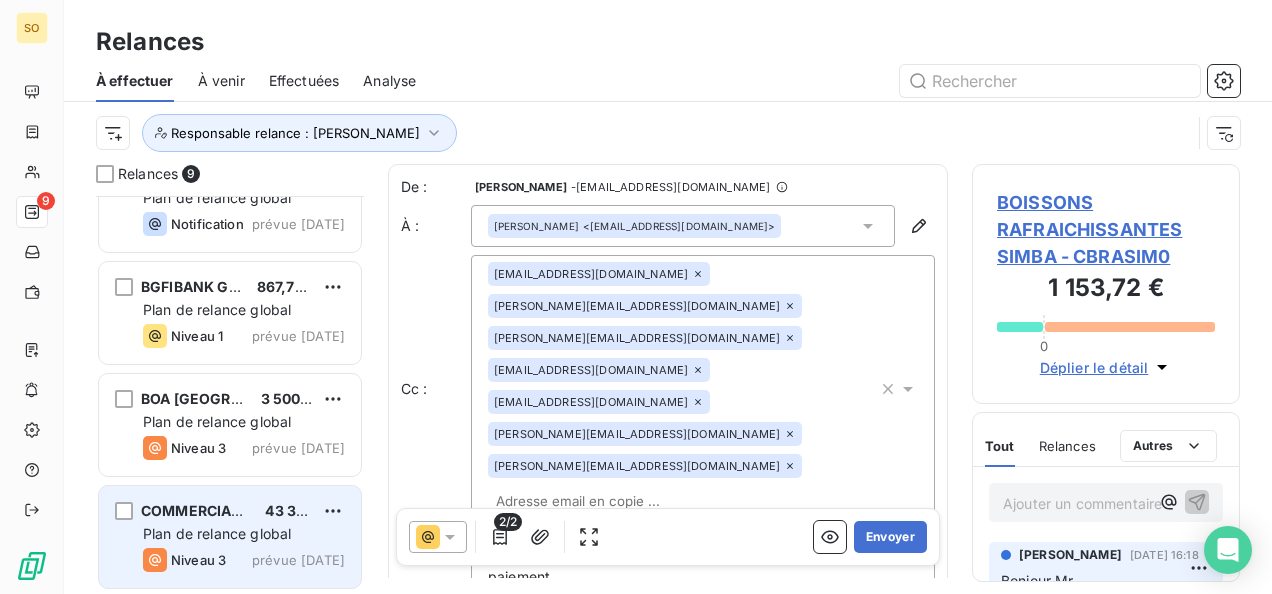 click on "COMMERCIAL BANK TCHAD" at bounding box center (238, 510) 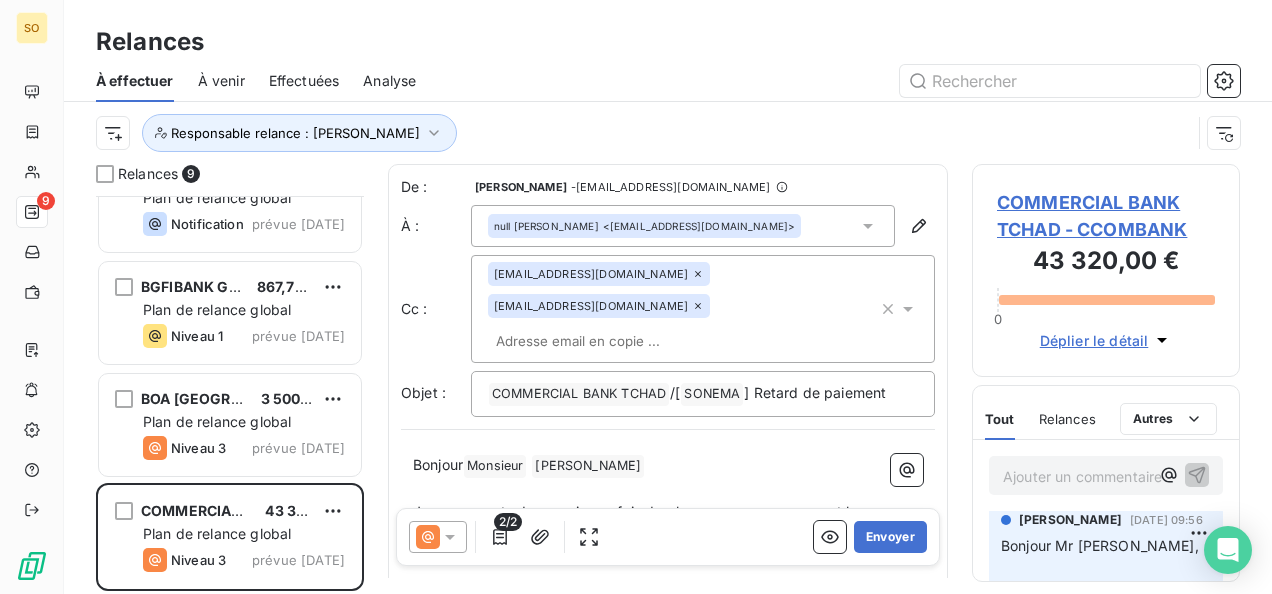 scroll, scrollTop: 0, scrollLeft: 0, axis: both 